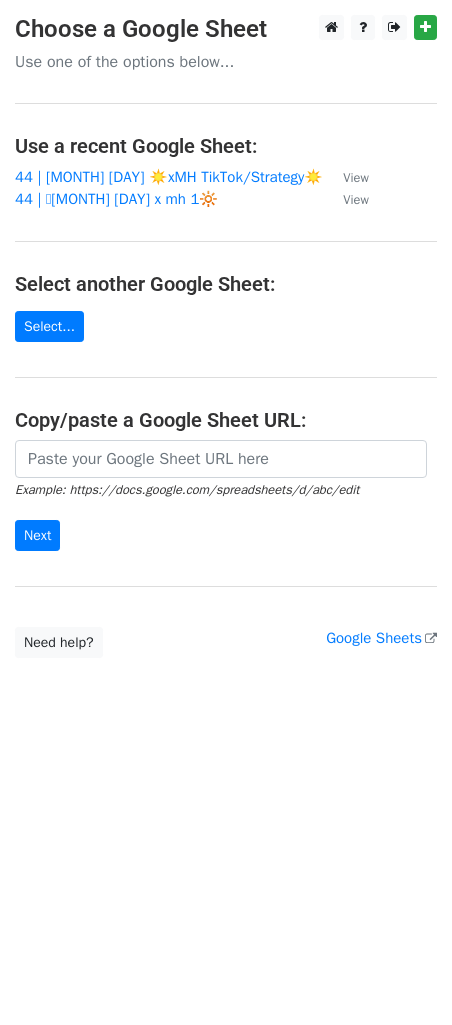 scroll, scrollTop: 0, scrollLeft: 0, axis: both 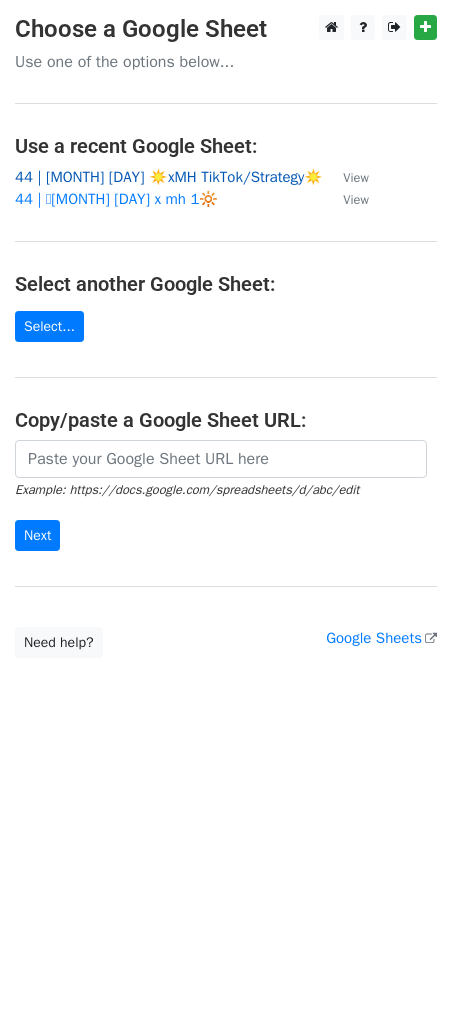 click on "44 | [MONTH] [DAY] ☀️xMH TikTok/Strategy☀️" at bounding box center [169, 177] 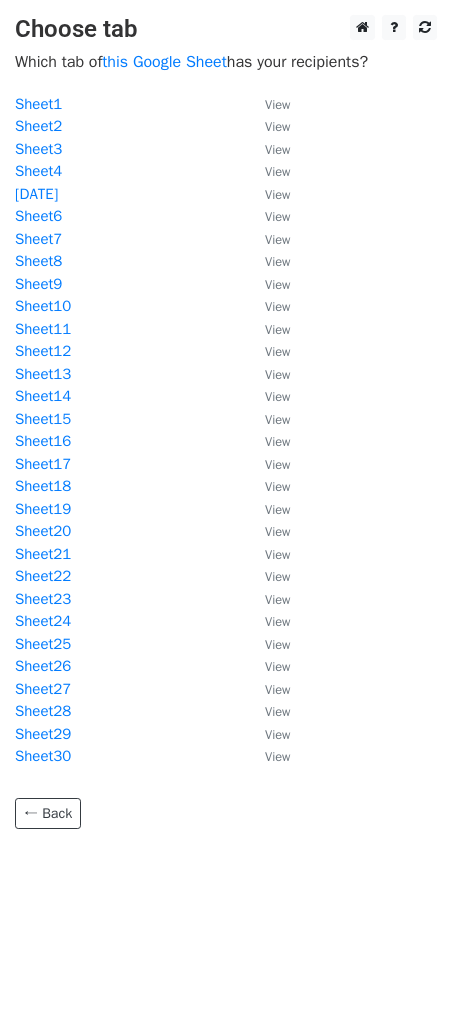 scroll, scrollTop: 0, scrollLeft: 0, axis: both 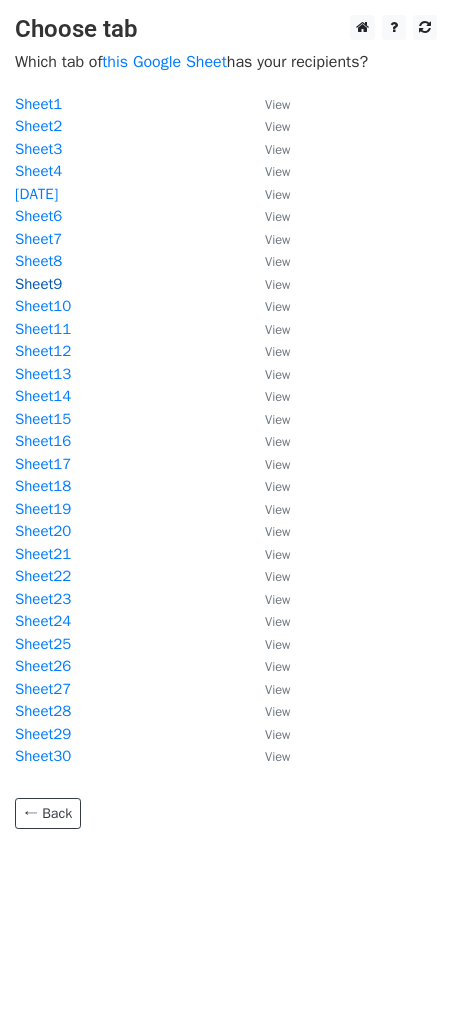 click on "Sheet9" at bounding box center [38, 284] 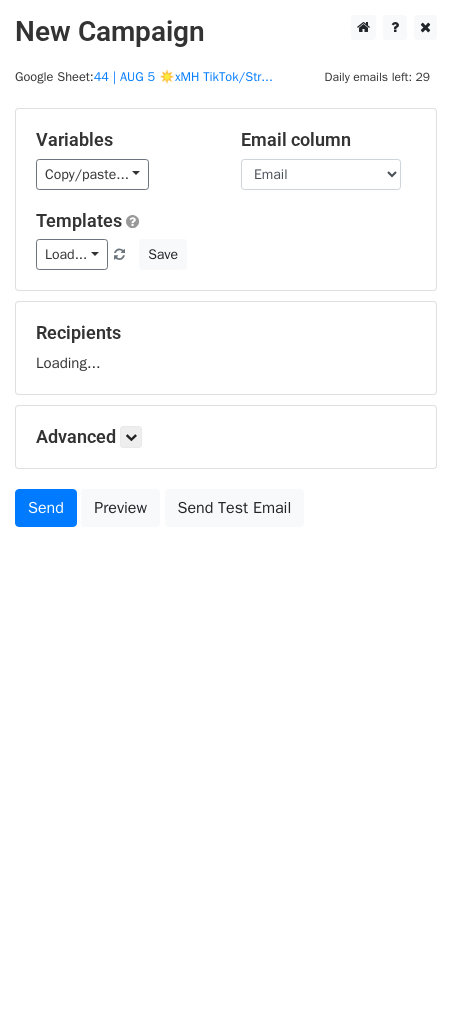 scroll, scrollTop: 0, scrollLeft: 0, axis: both 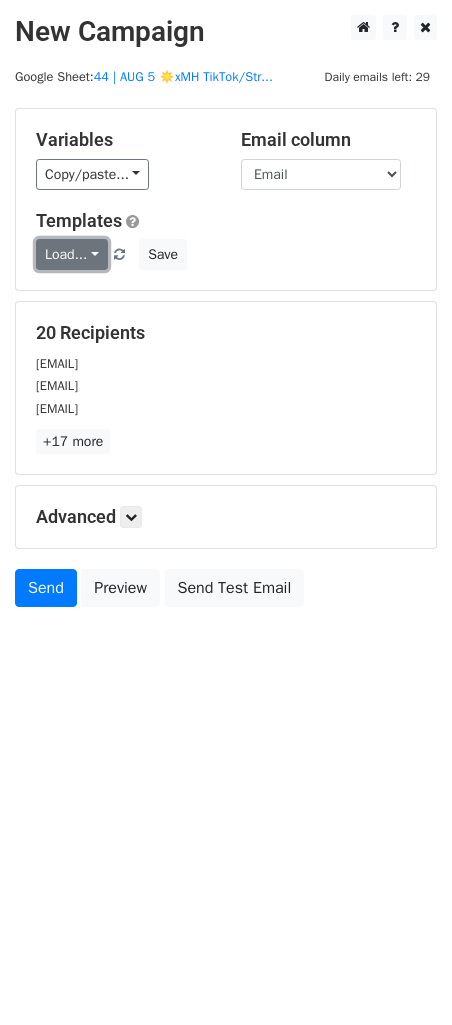 click on "Load..." at bounding box center (72, 254) 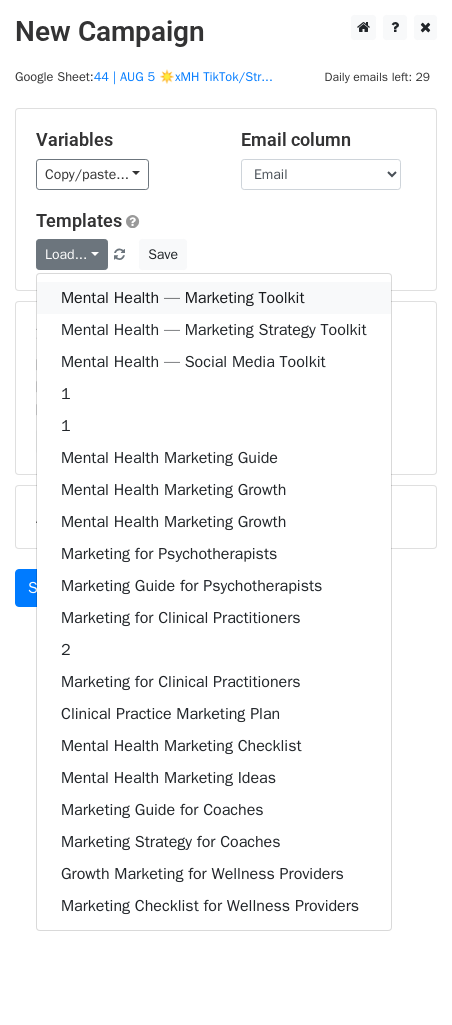 click on "Mental Health — Marketing Toolkit" at bounding box center (214, 298) 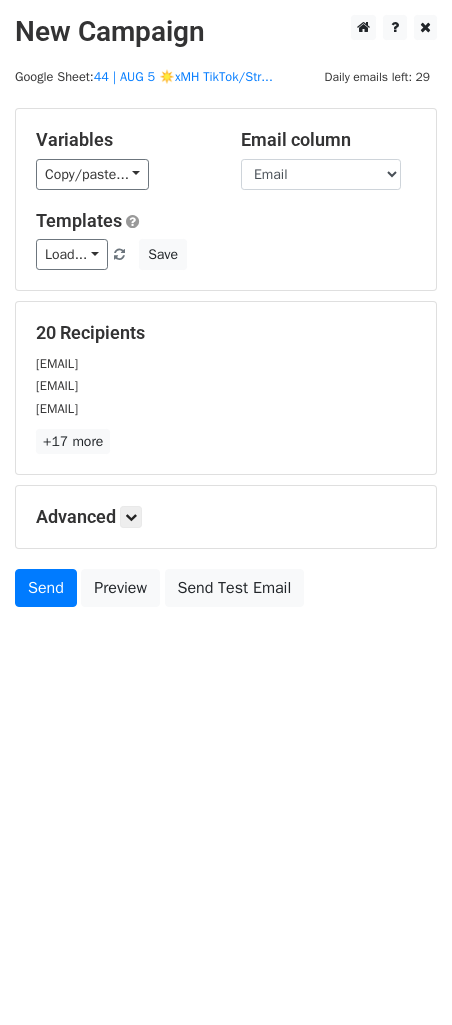 drag, startPoint x: 137, startPoint y: 526, endPoint x: 138, endPoint y: 536, distance: 10.049875 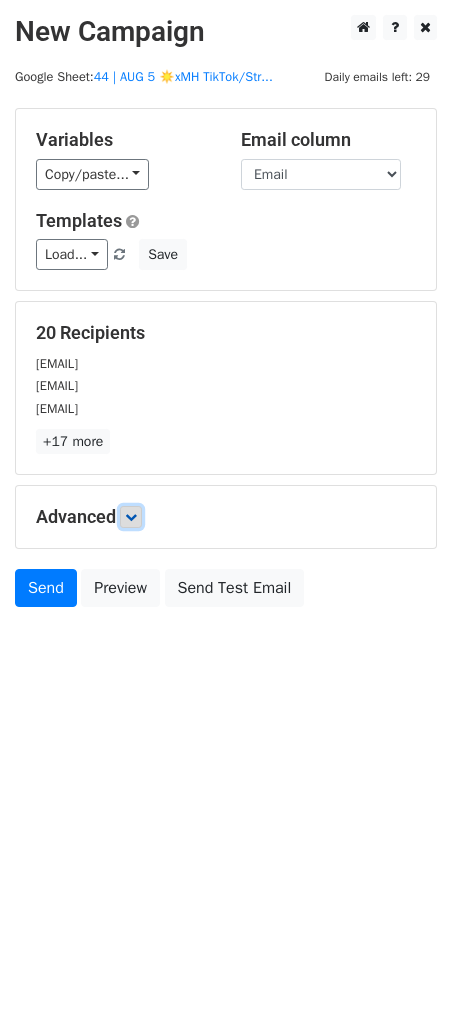 click at bounding box center [131, 517] 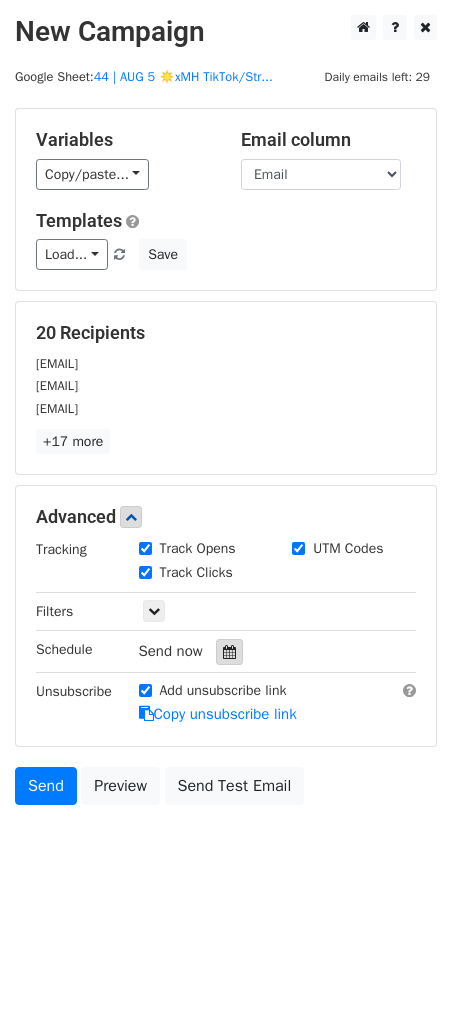 click at bounding box center [229, 652] 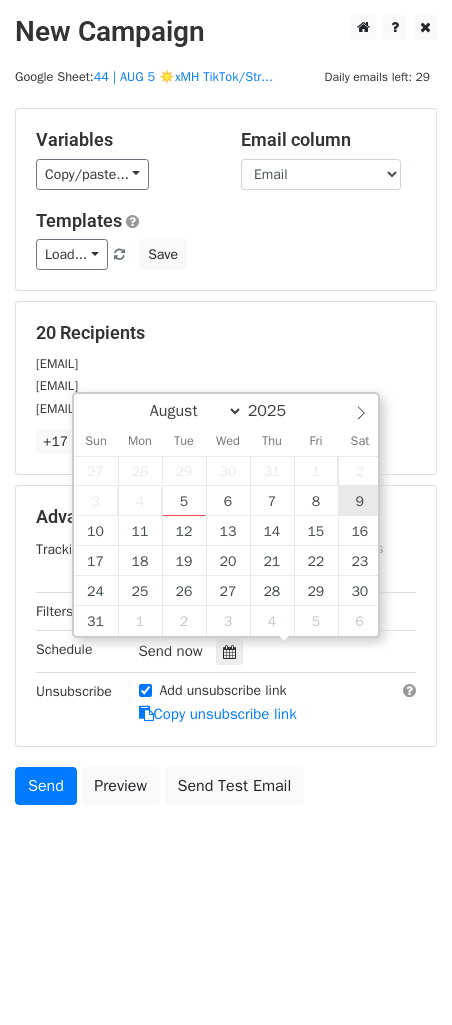 type on "2025-08-09 12:00" 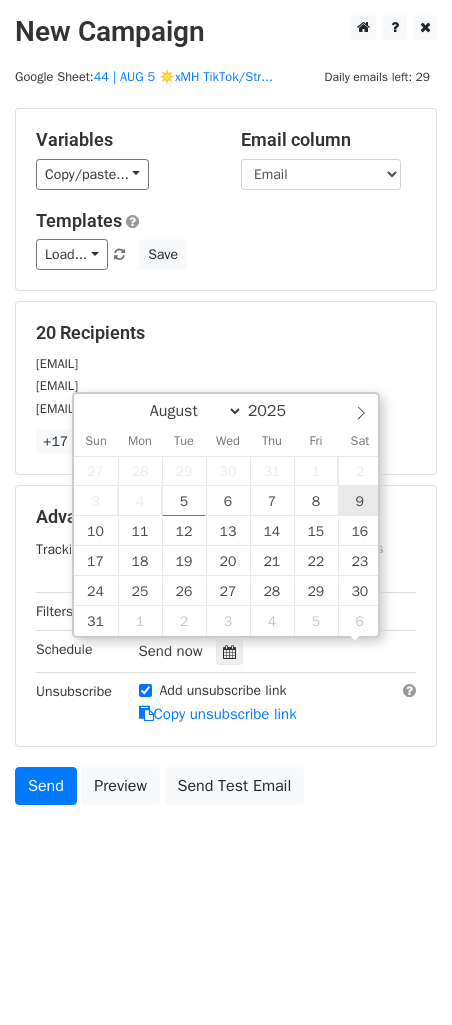 scroll, scrollTop: 0, scrollLeft: 0, axis: both 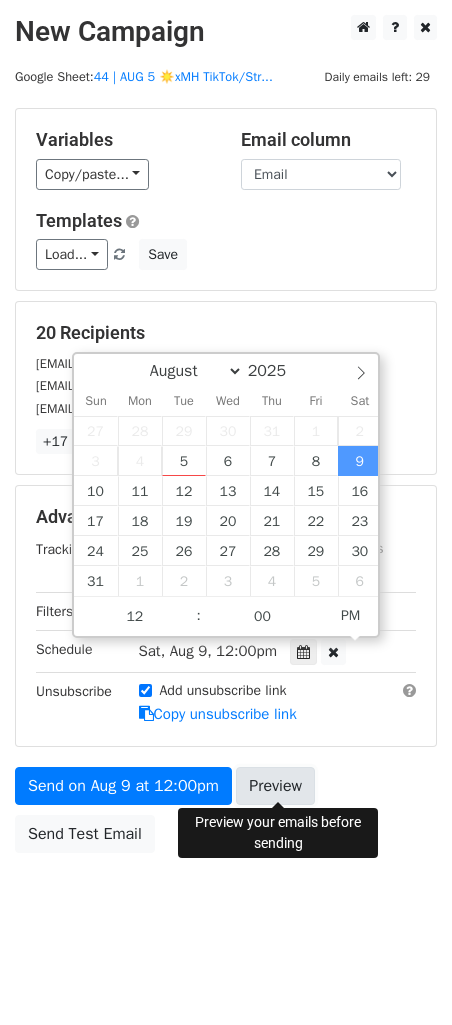 click on "Preview" at bounding box center (275, 786) 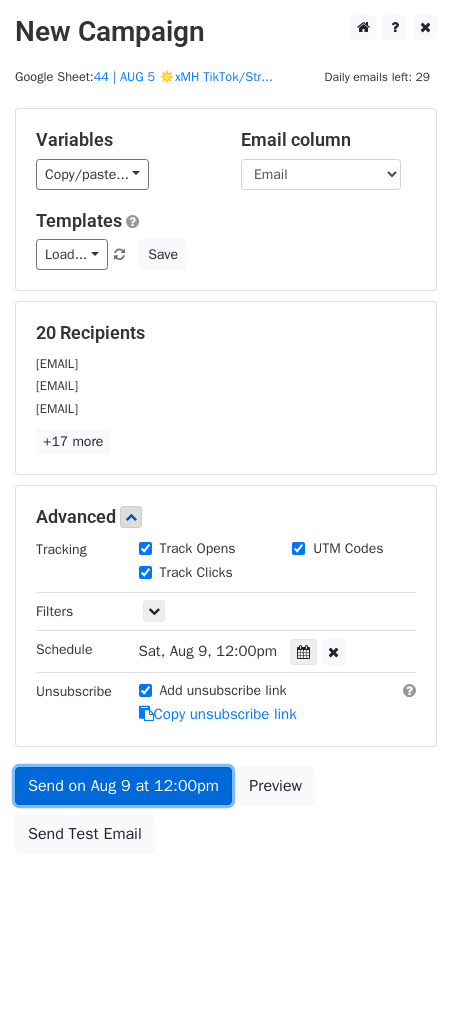click on "Send on Aug 9 at 12:00pm" at bounding box center [123, 786] 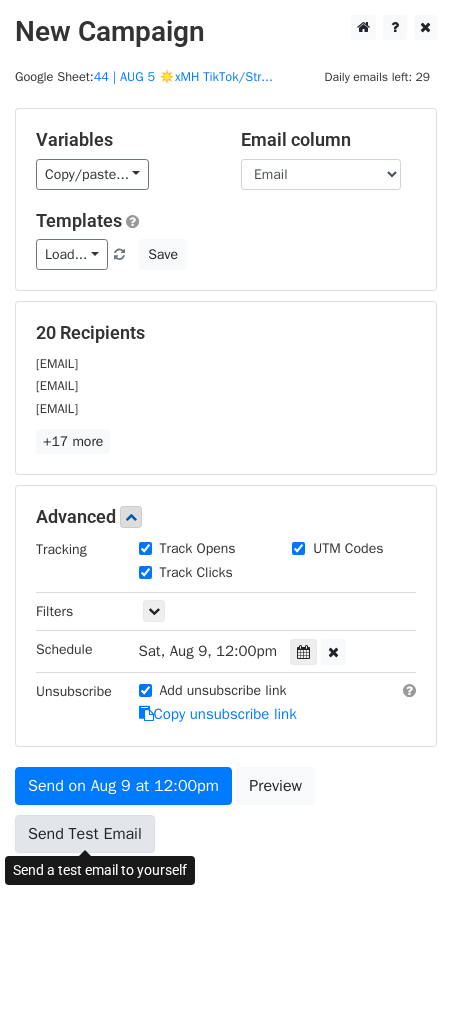 click on "Send Test Email" at bounding box center [85, 834] 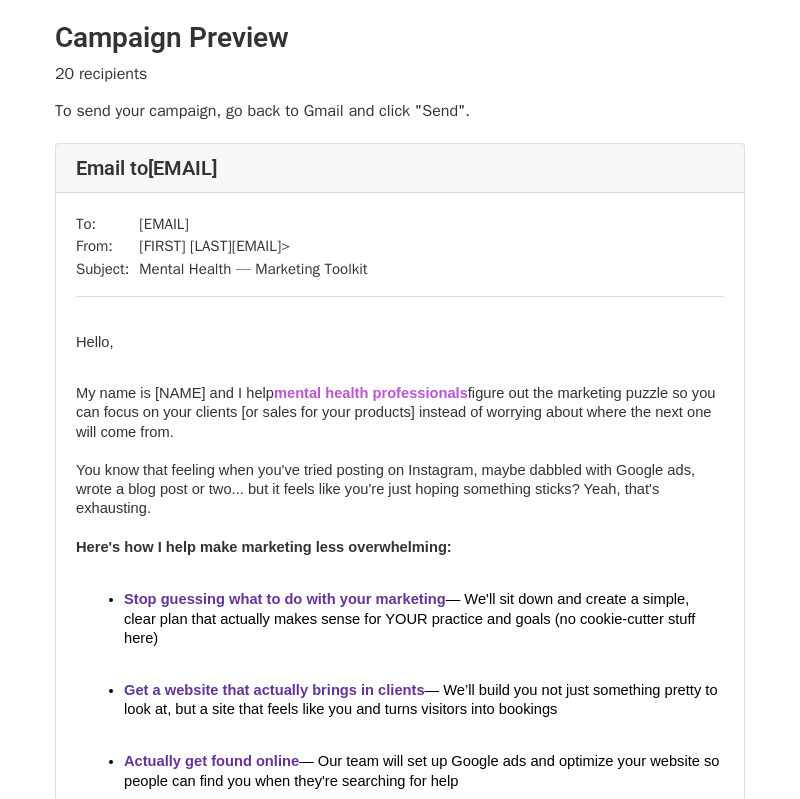 scroll, scrollTop: 0, scrollLeft: 0, axis: both 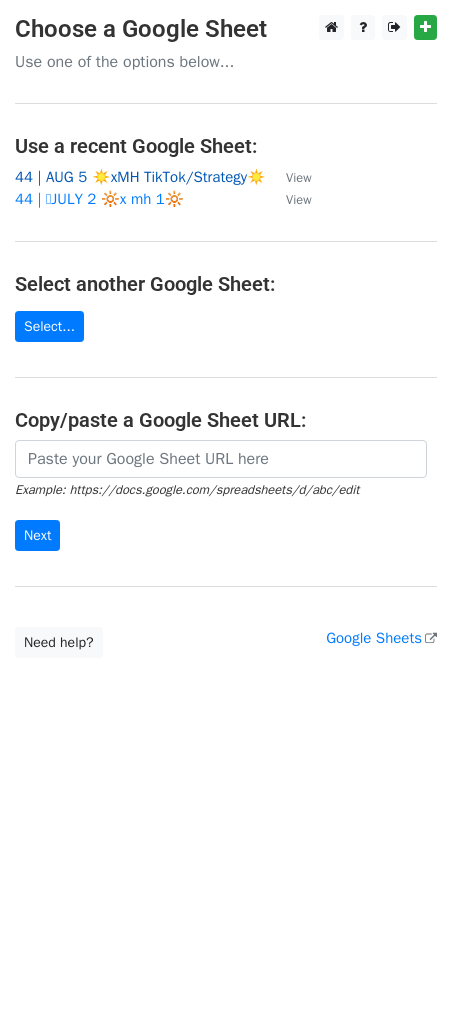 click on "44 | AUG 5 ☀️xMH TikTok/Strategy☀️" at bounding box center [140, 177] 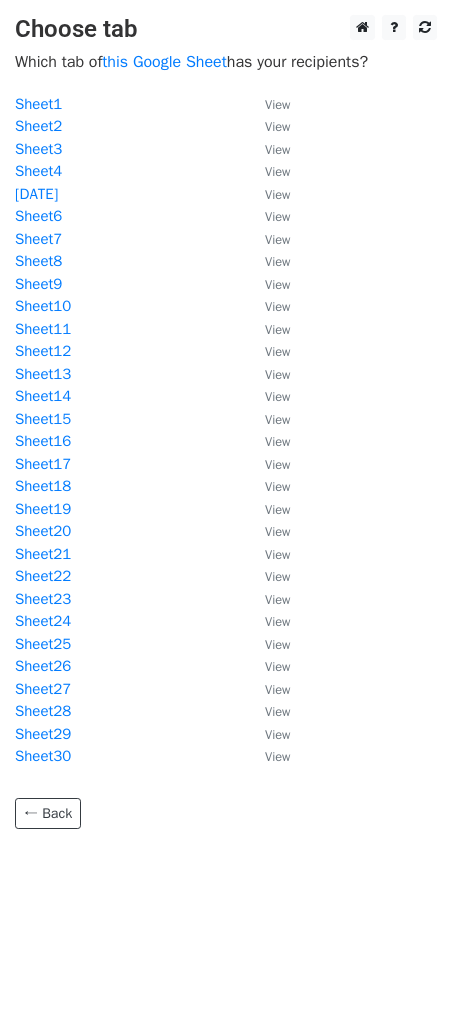 scroll, scrollTop: 0, scrollLeft: 0, axis: both 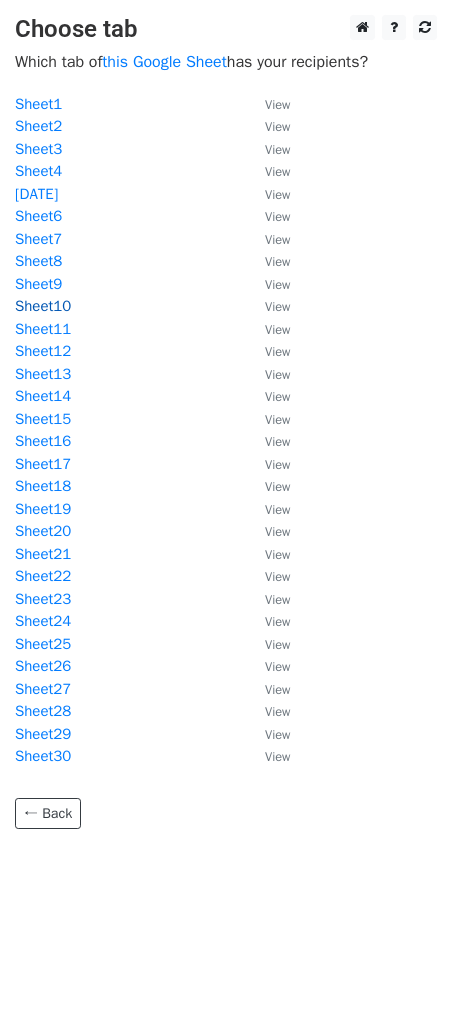 click on "Sheet10" at bounding box center [43, 306] 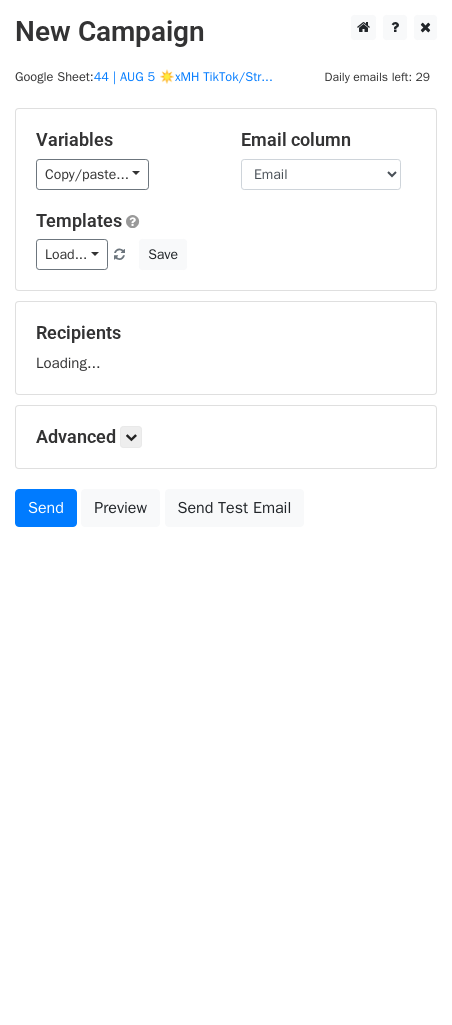 scroll, scrollTop: 0, scrollLeft: 0, axis: both 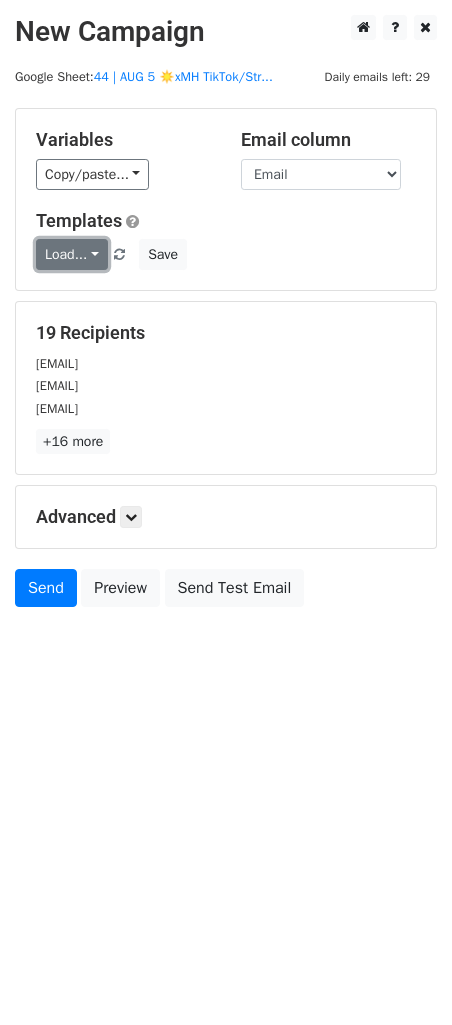 click on "Load..." at bounding box center (72, 254) 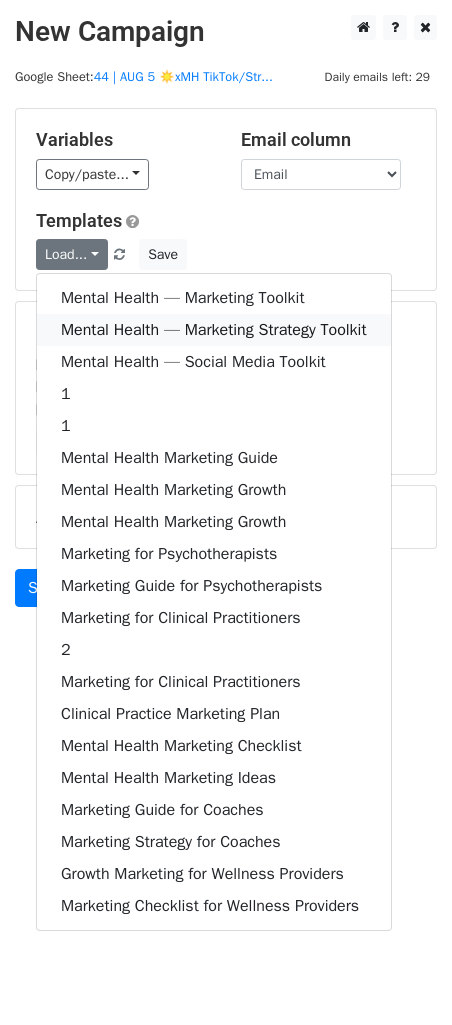 click on "Mental Health — Marketing Strategy Toolkit" at bounding box center (214, 330) 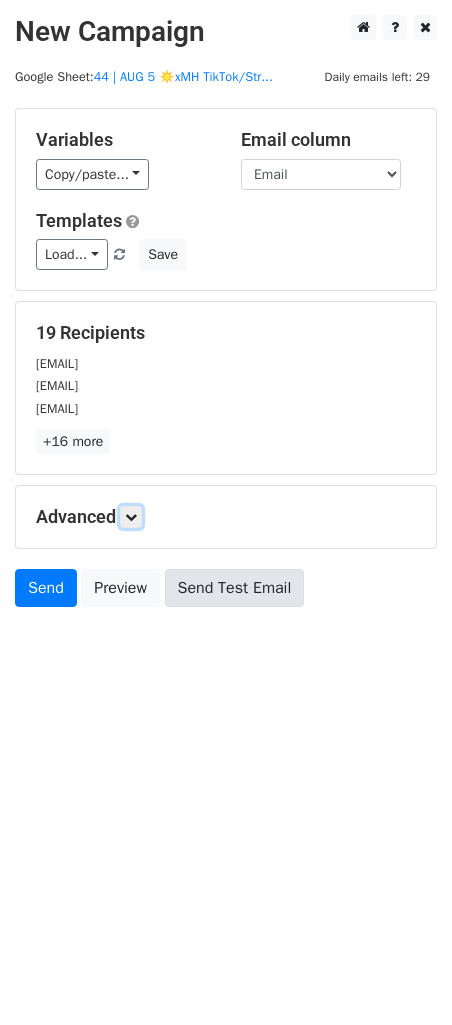 drag, startPoint x: 134, startPoint y: 510, endPoint x: 189, endPoint y: 594, distance: 100.40418 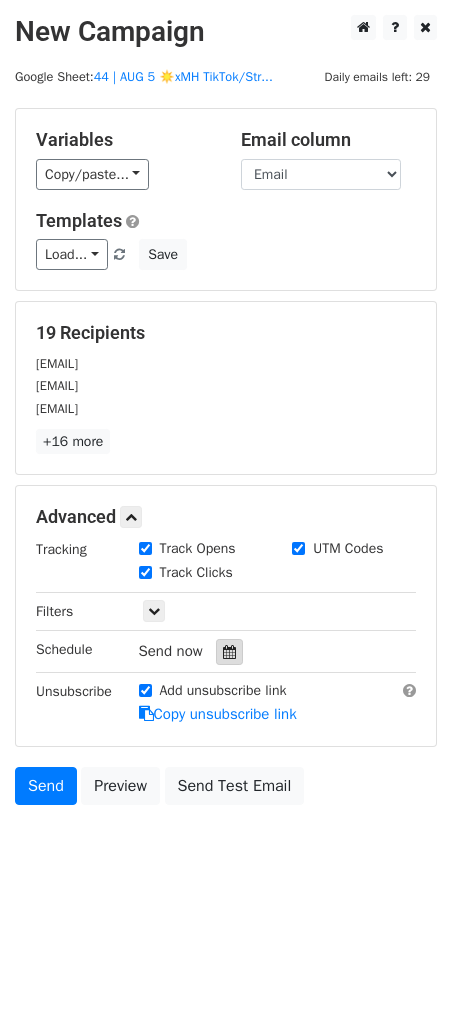 click at bounding box center [229, 652] 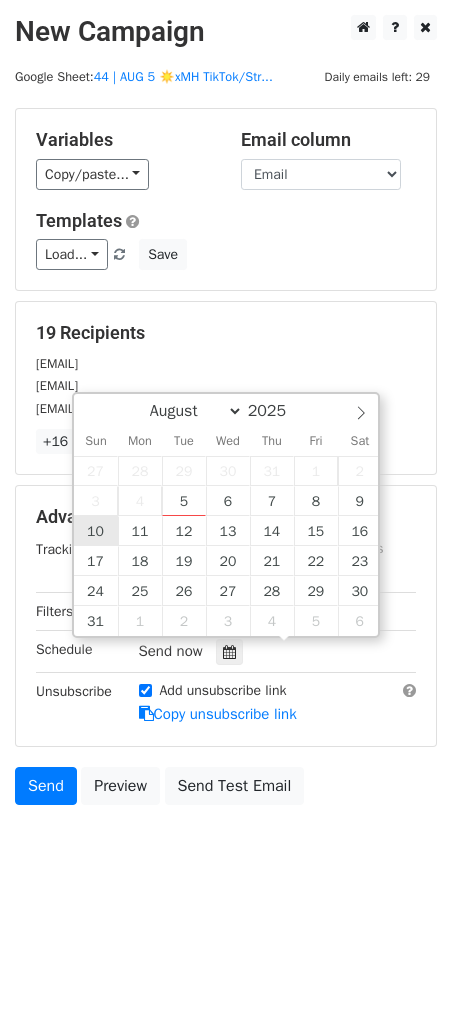 type on "2025-08-10 12:00" 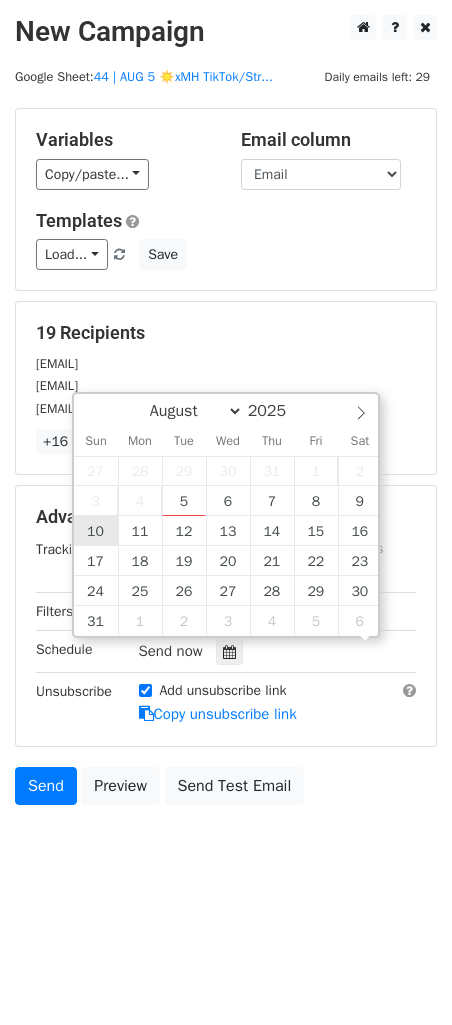 scroll, scrollTop: 0, scrollLeft: 0, axis: both 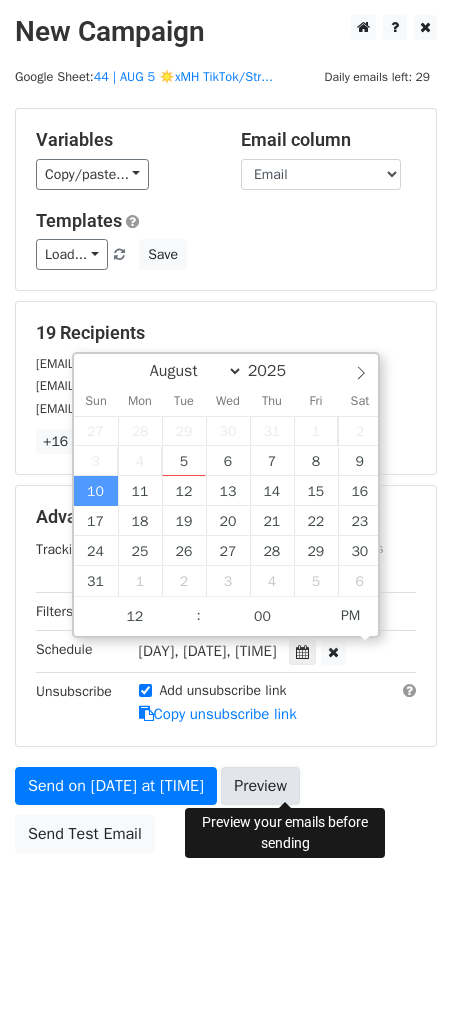click on "Preview" at bounding box center (260, 786) 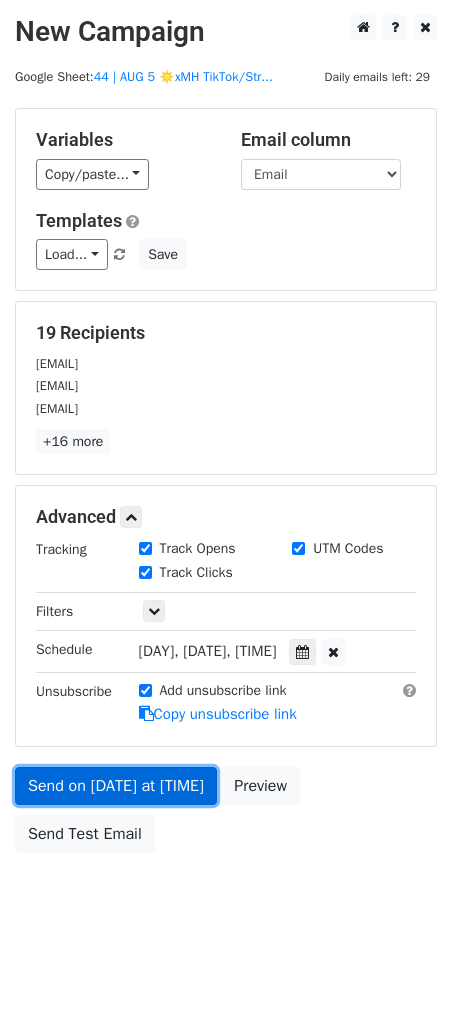 click on "Send on Aug 10 at 12:00pm" at bounding box center [116, 786] 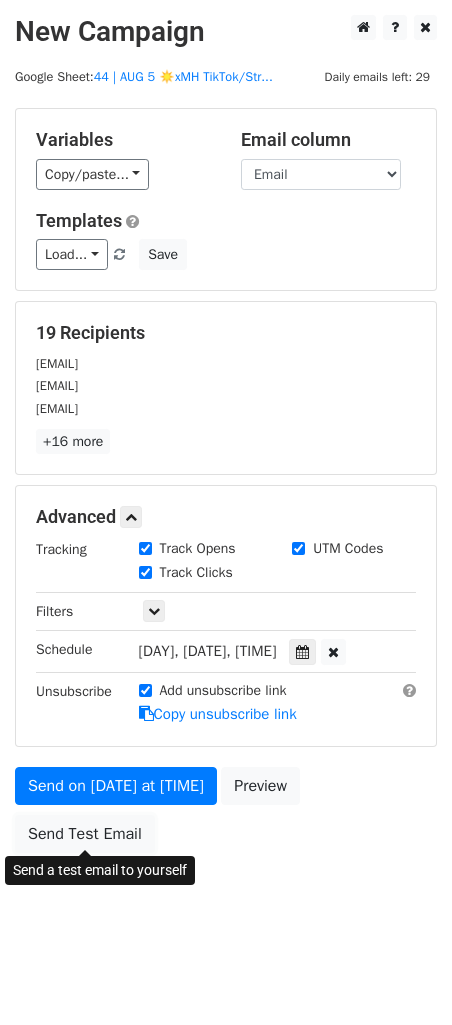 drag, startPoint x: 89, startPoint y: 834, endPoint x: 2, endPoint y: 841, distance: 87.28116 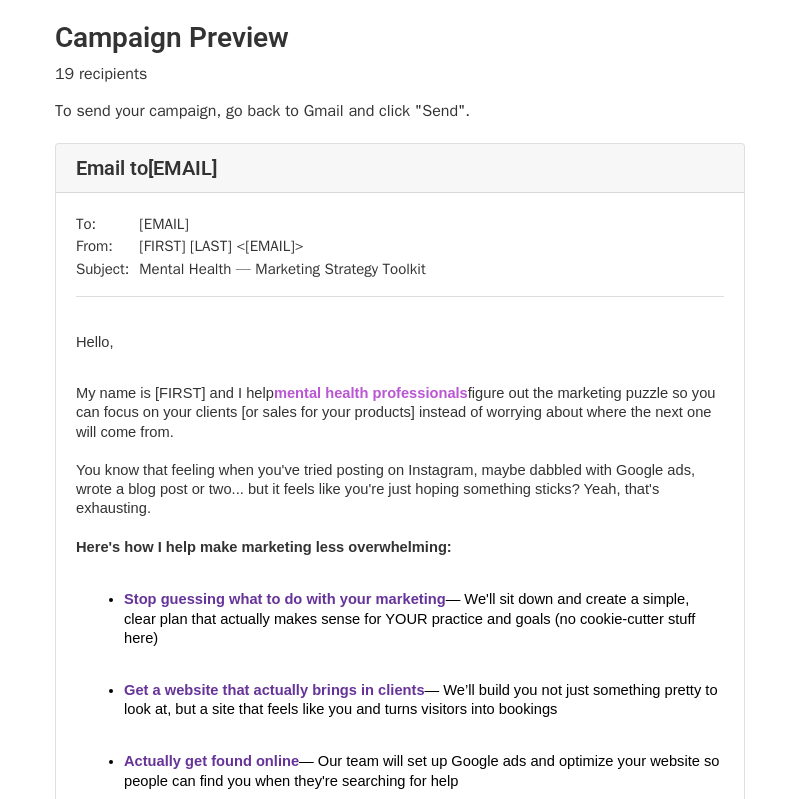 scroll, scrollTop: 0, scrollLeft: 0, axis: both 